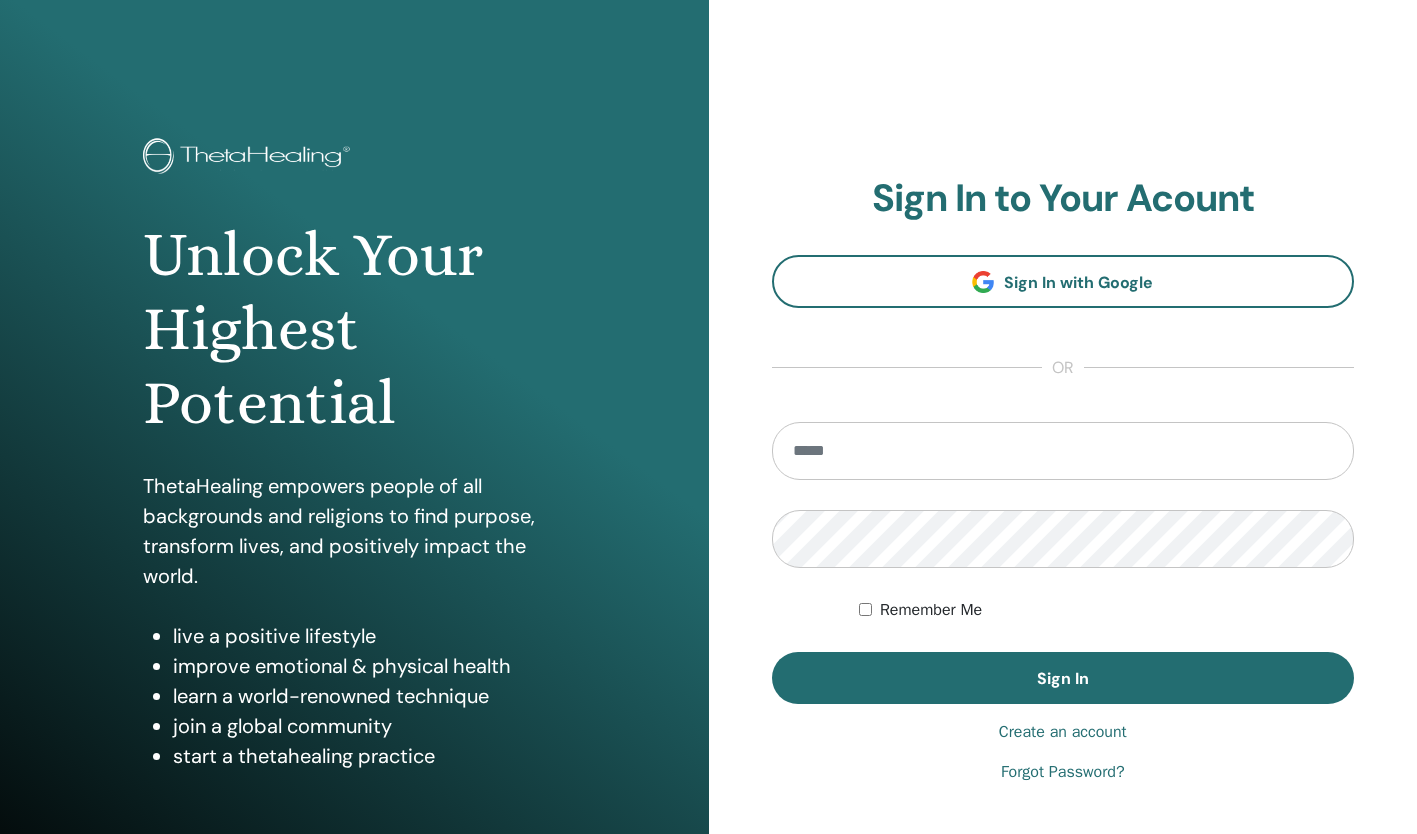 scroll, scrollTop: 0, scrollLeft: 0, axis: both 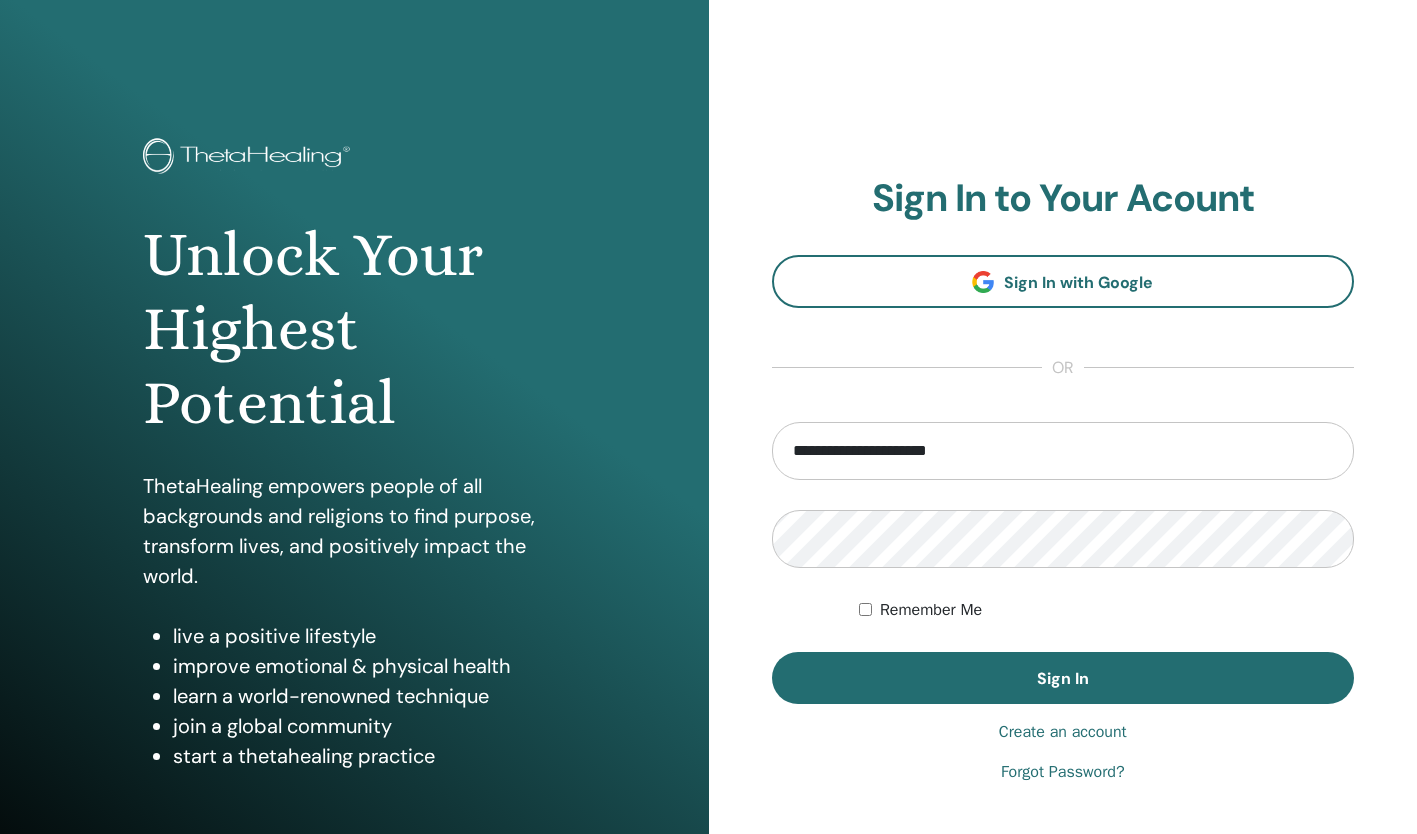 type on "**********" 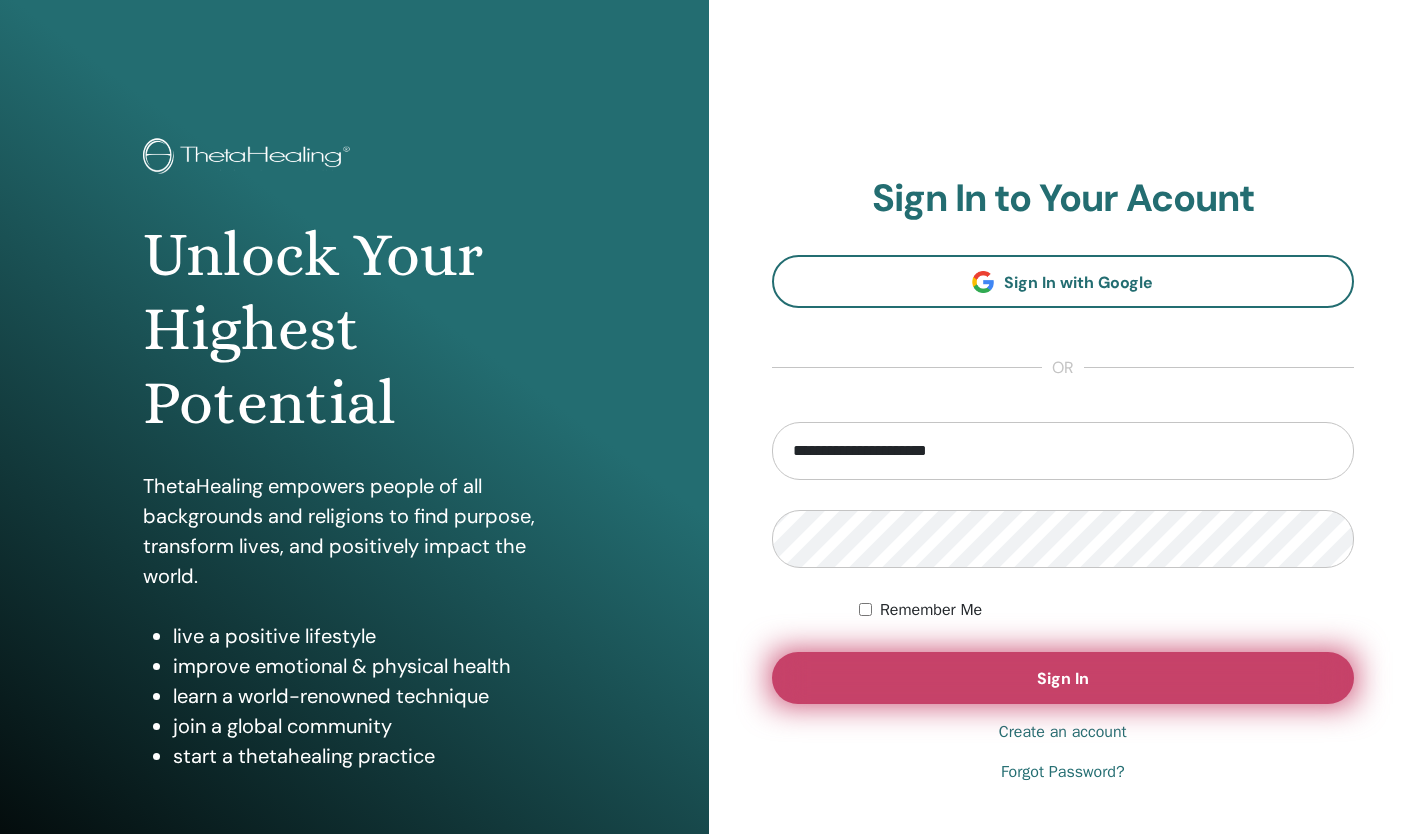 click on "Sign In" at bounding box center [1063, 678] 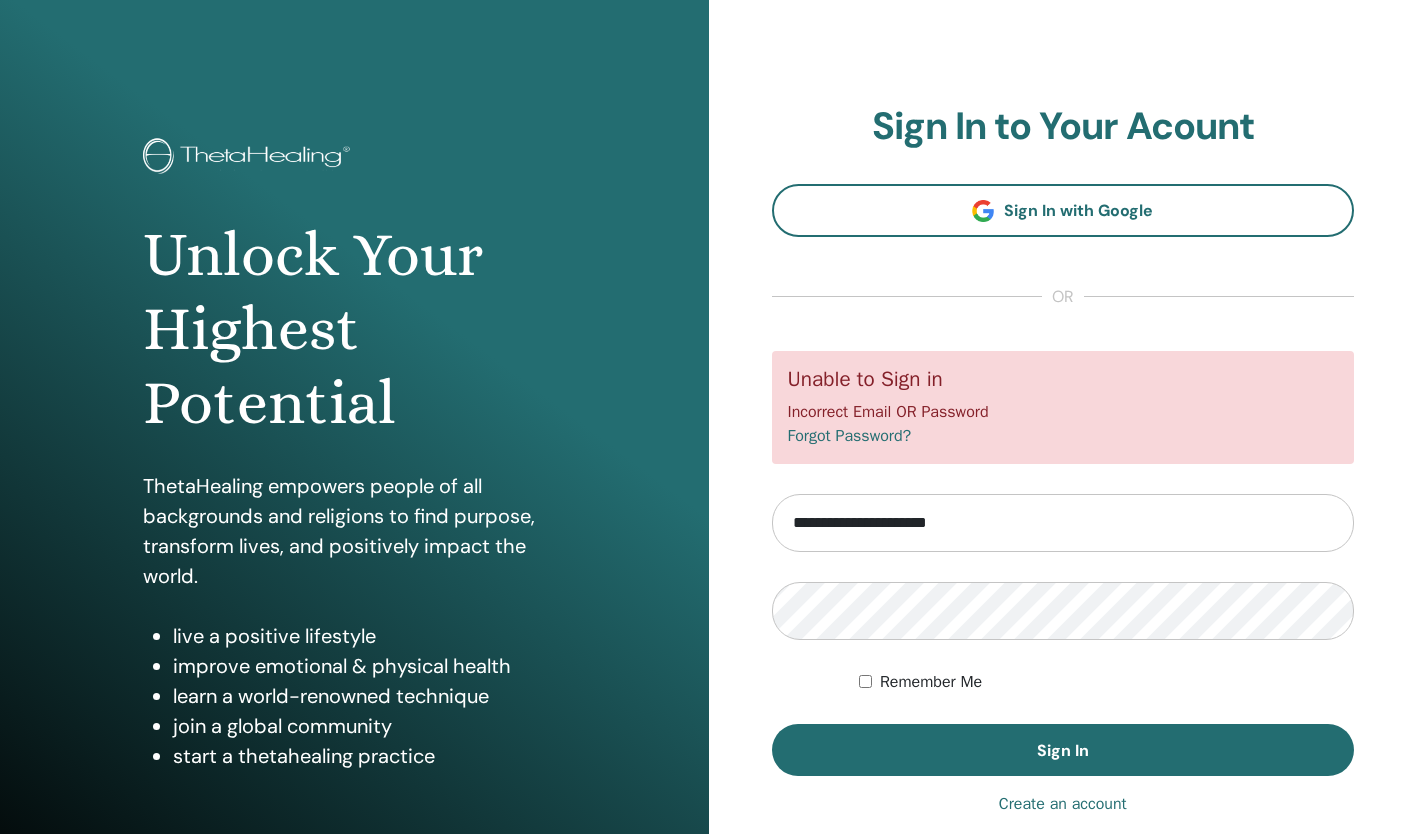 scroll, scrollTop: 0, scrollLeft: 0, axis: both 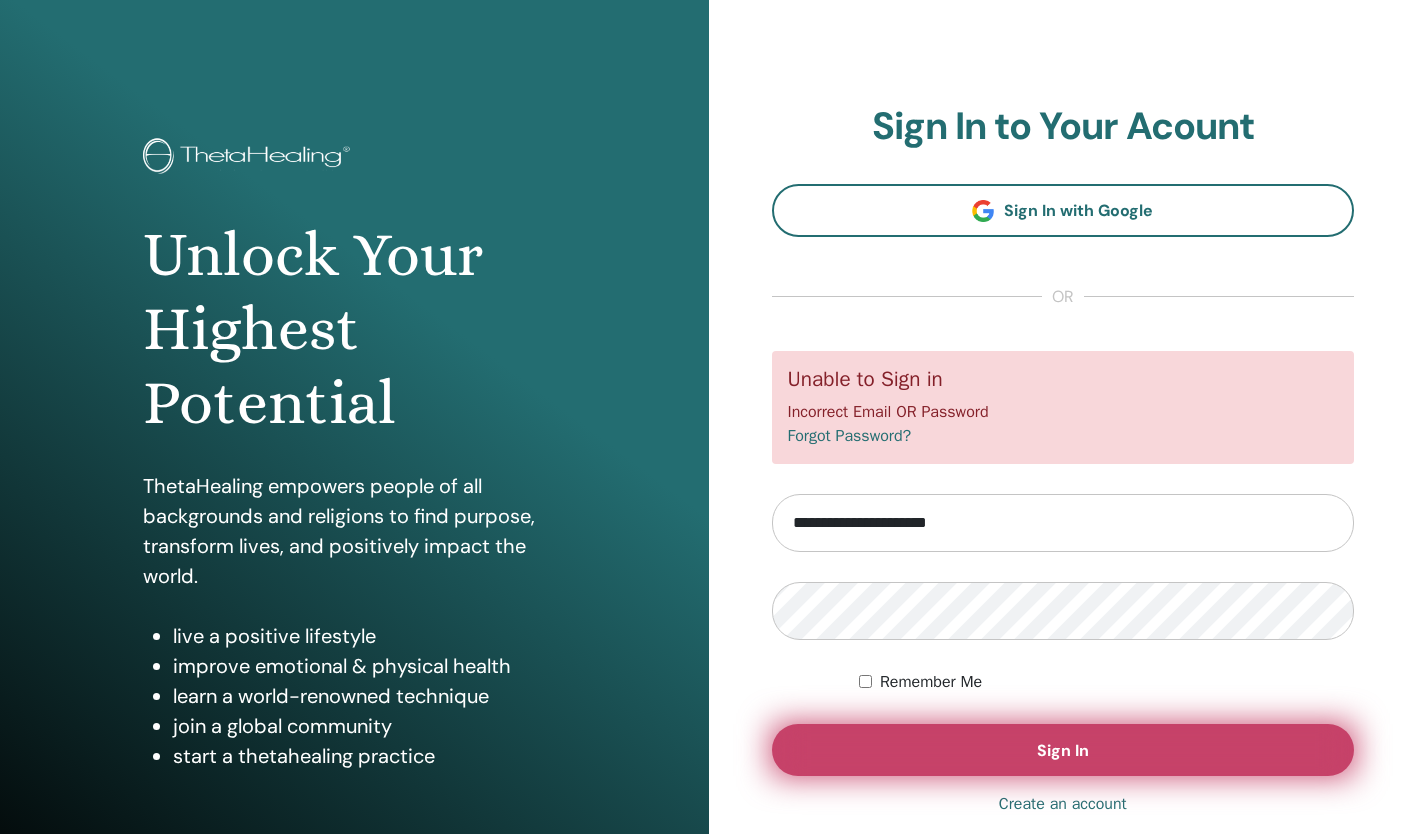 click on "Sign In" at bounding box center [1063, 750] 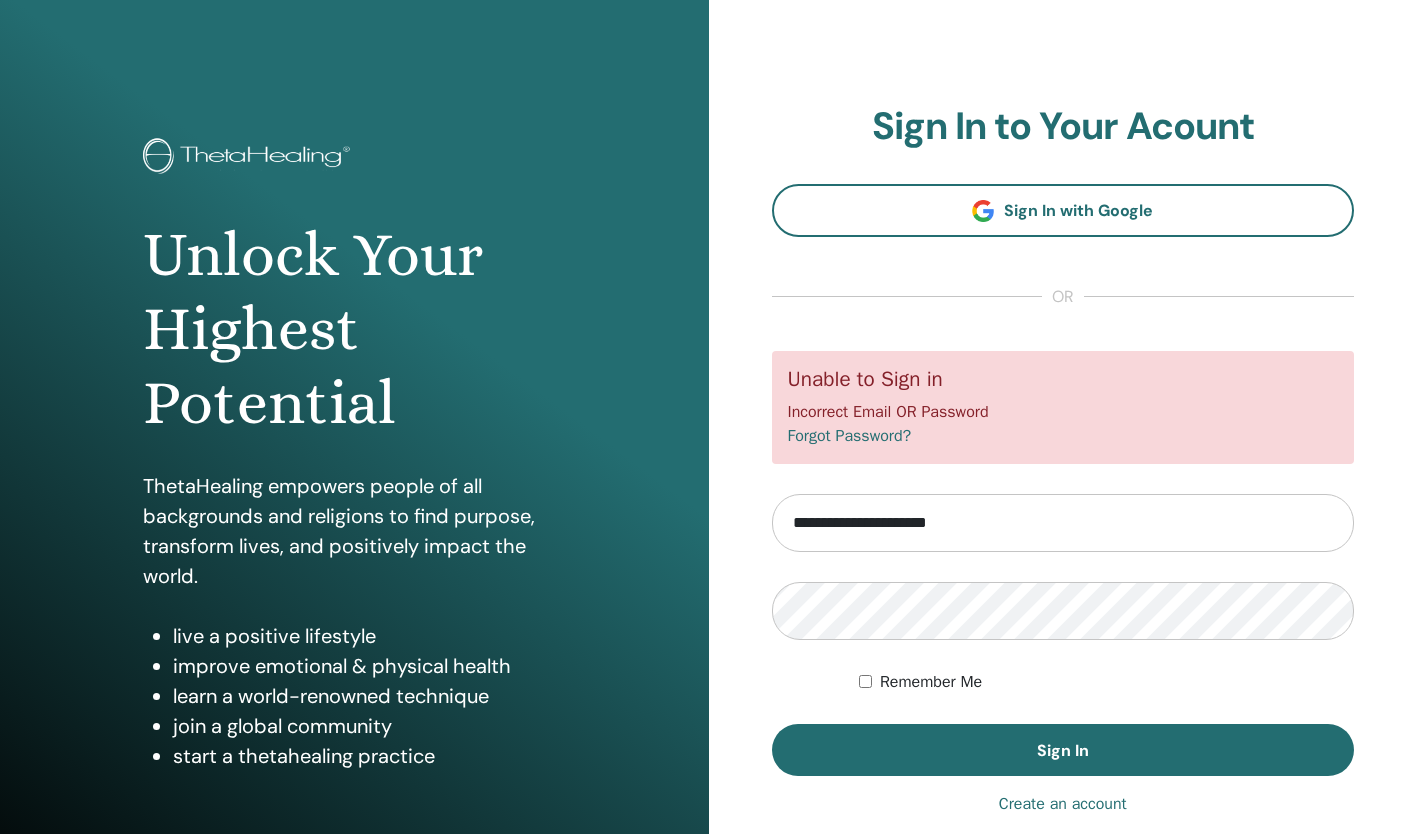 scroll, scrollTop: 0, scrollLeft: 0, axis: both 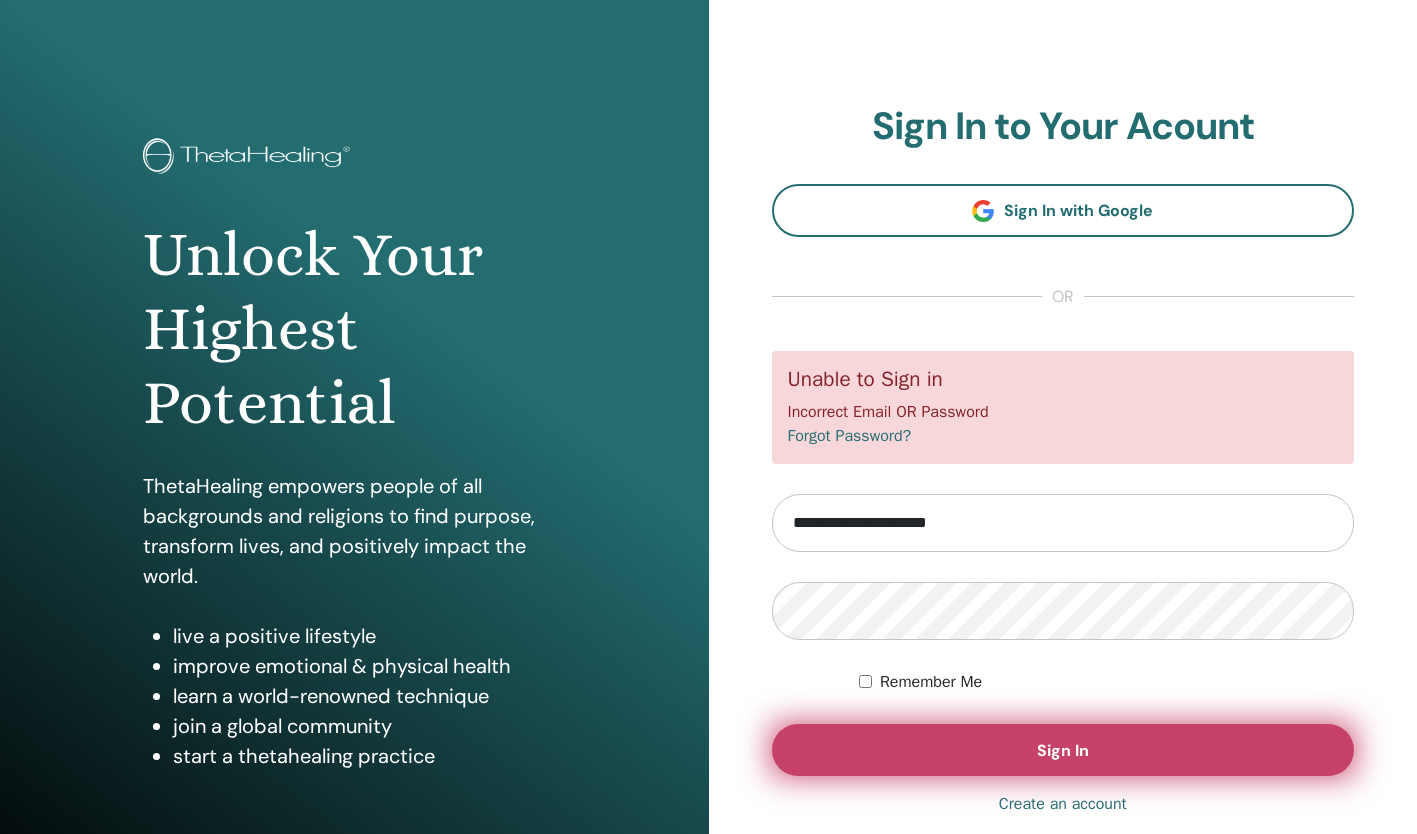 click on "Sign In" at bounding box center (1063, 750) 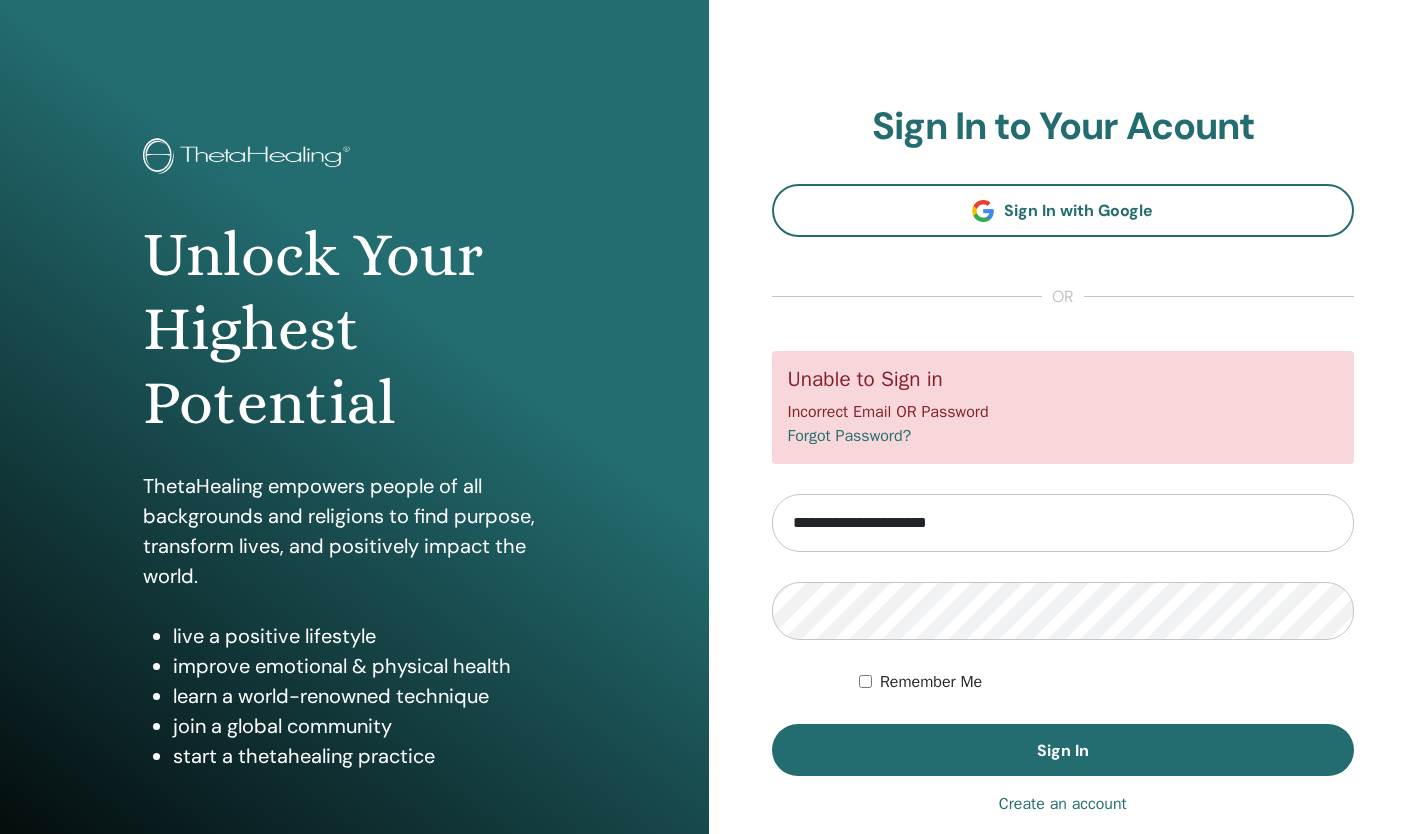 scroll, scrollTop: 2, scrollLeft: 0, axis: vertical 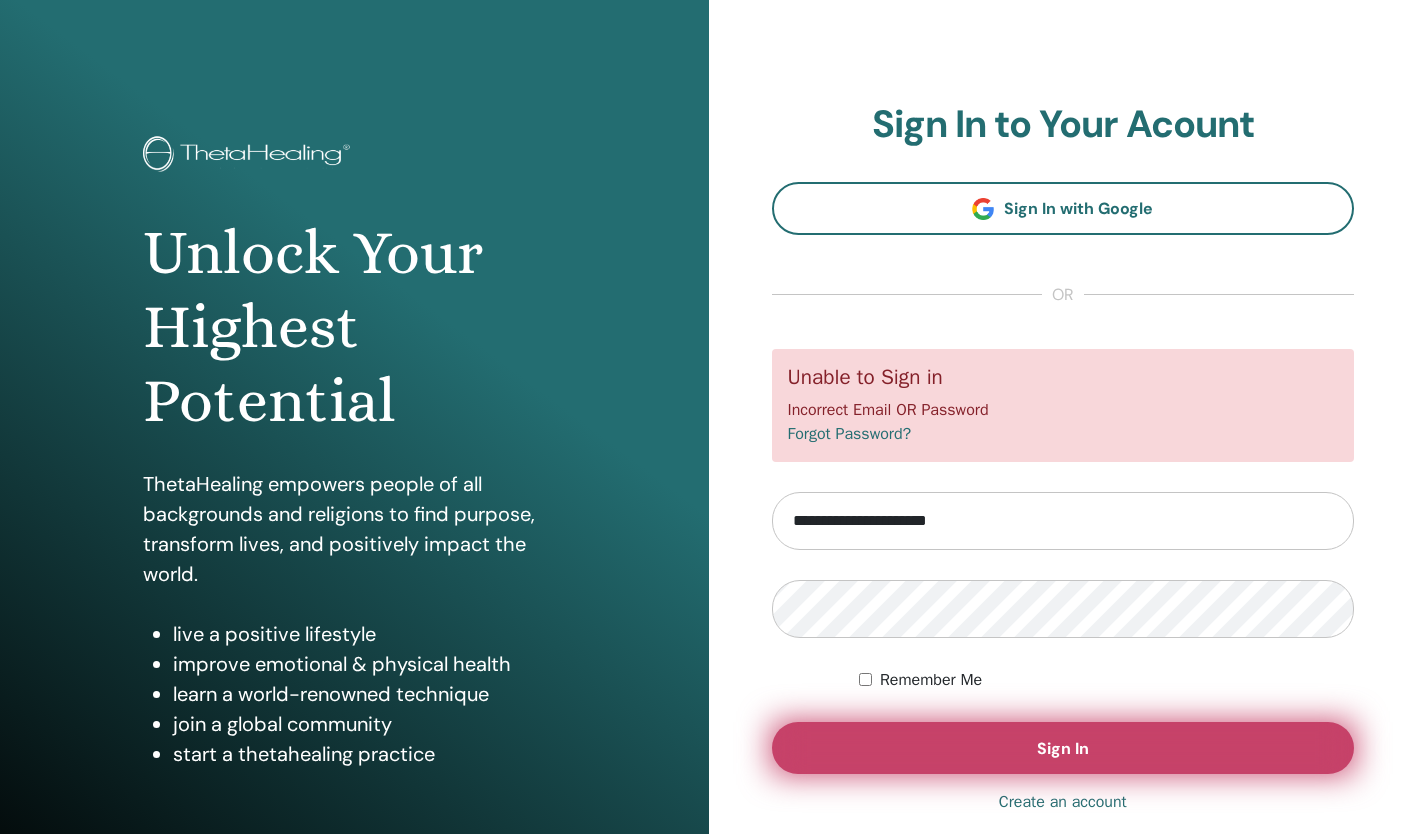 click on "Sign In" at bounding box center (1063, 748) 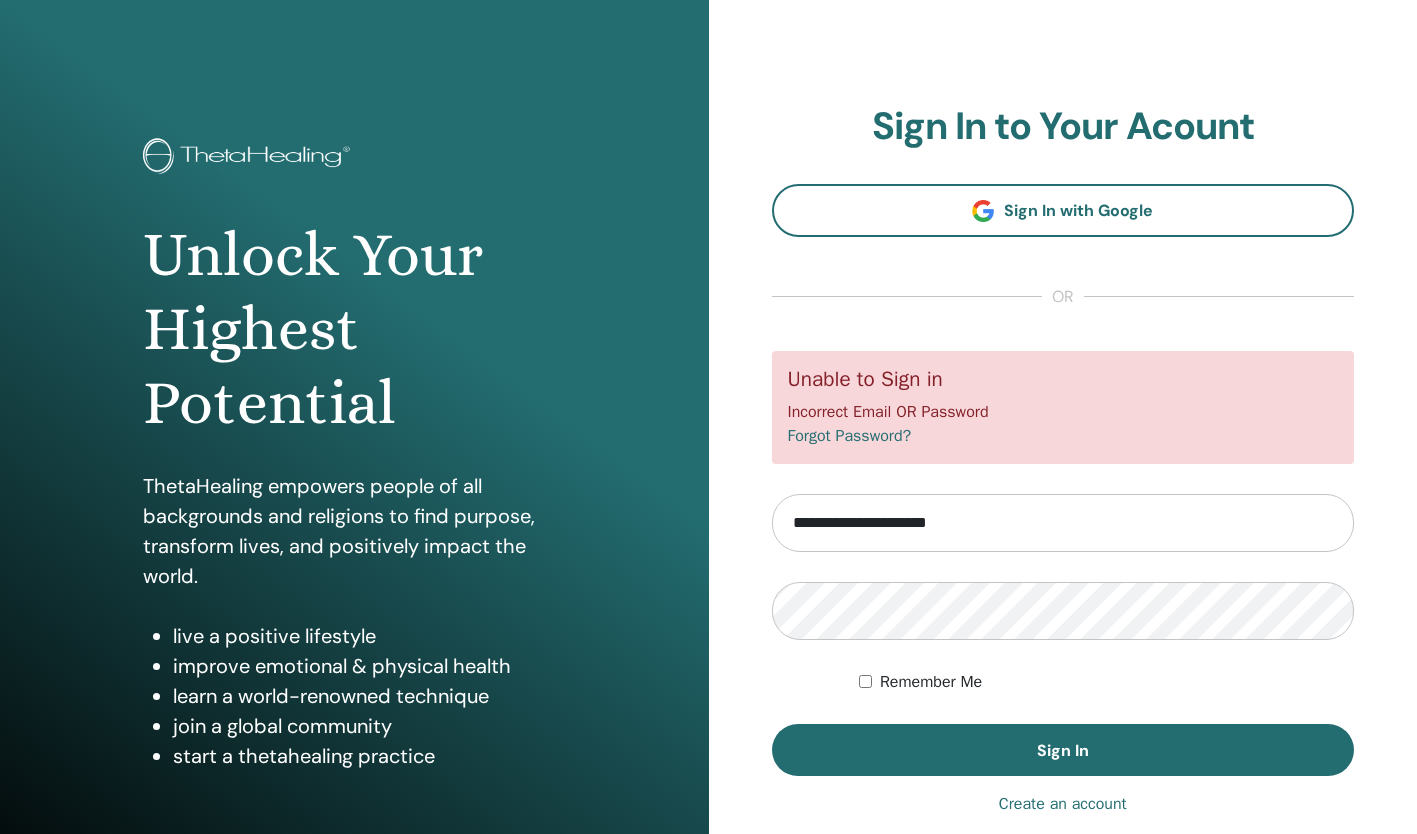 scroll, scrollTop: 0, scrollLeft: 0, axis: both 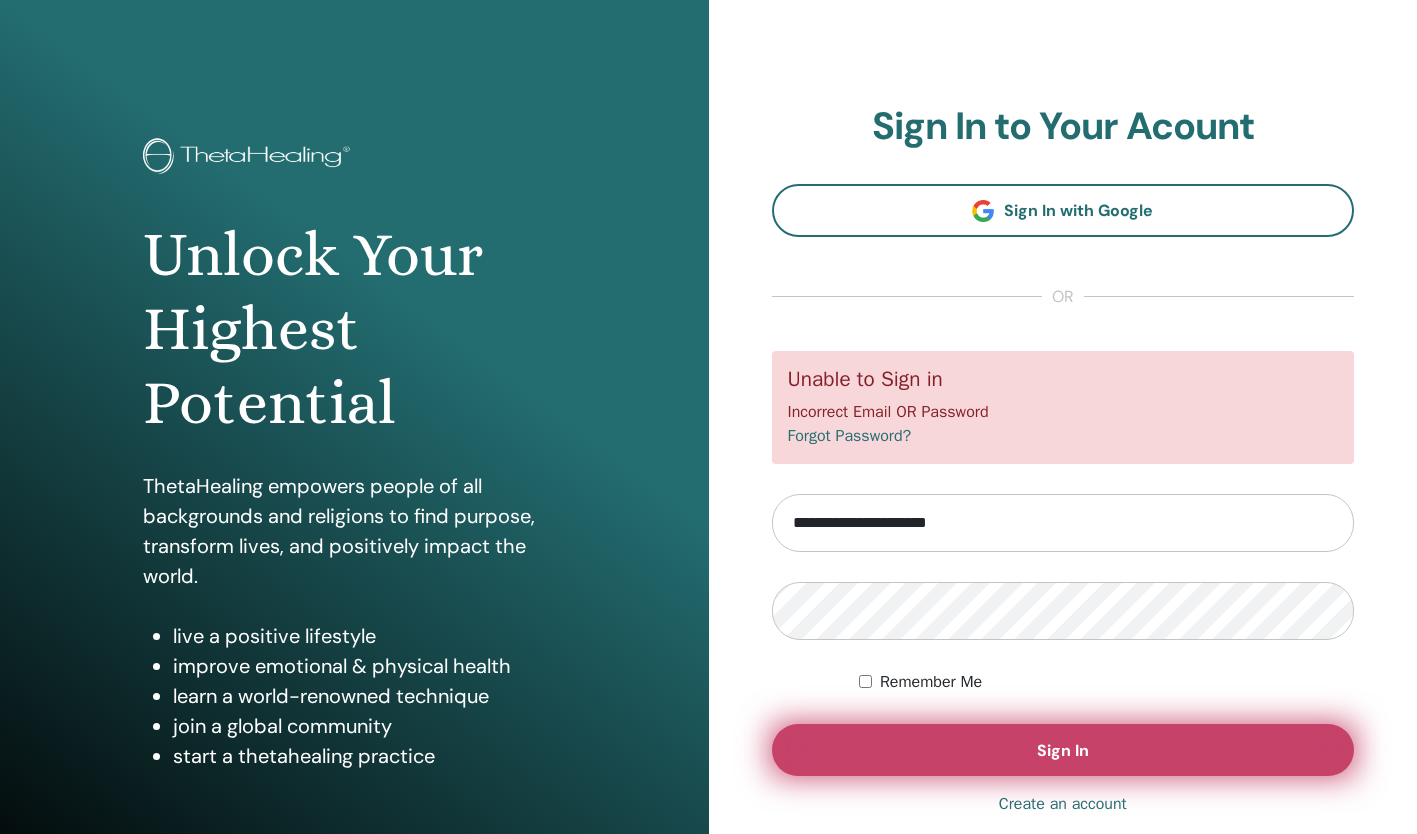 click on "Sign In" at bounding box center [1063, 750] 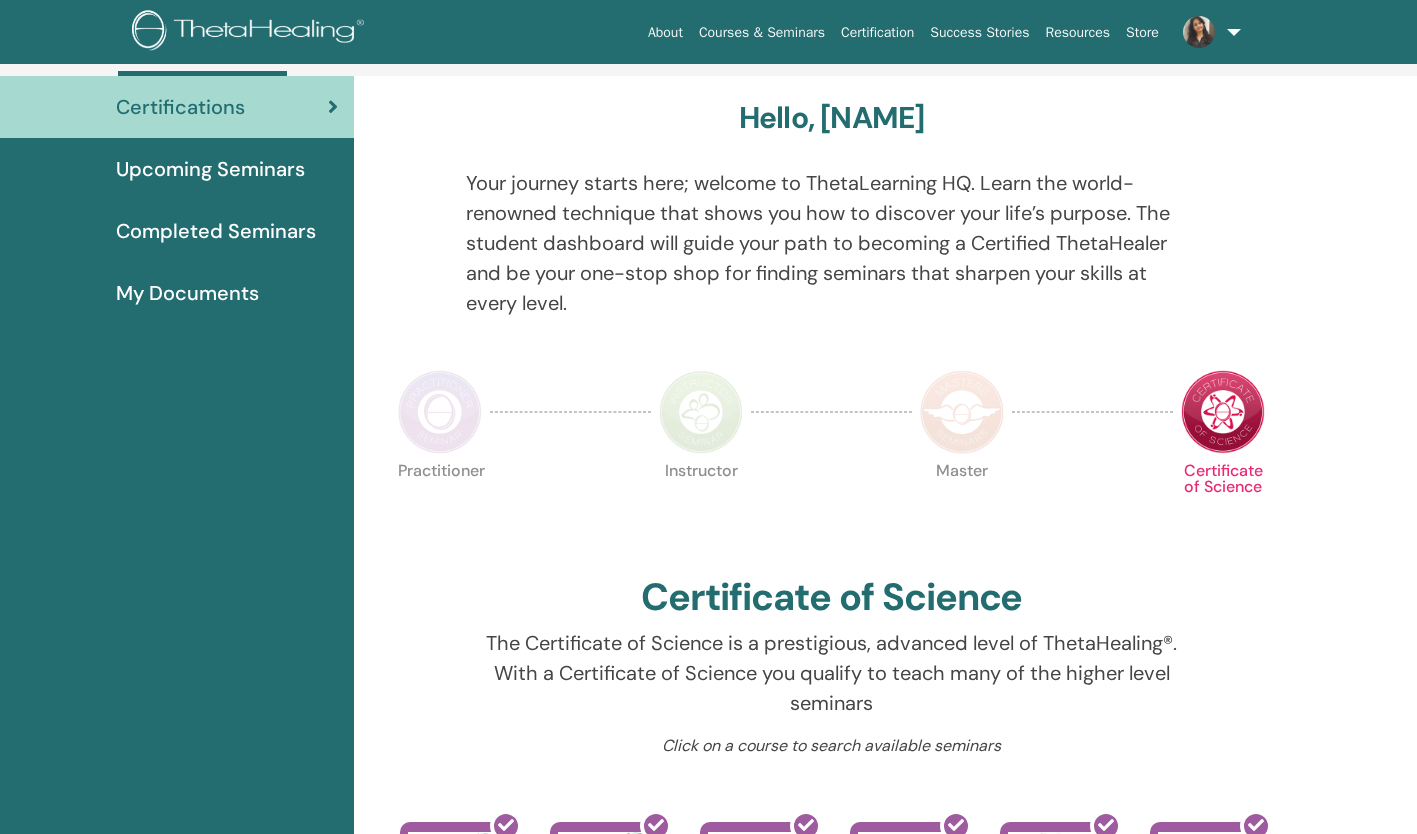 scroll, scrollTop: 0, scrollLeft: 0, axis: both 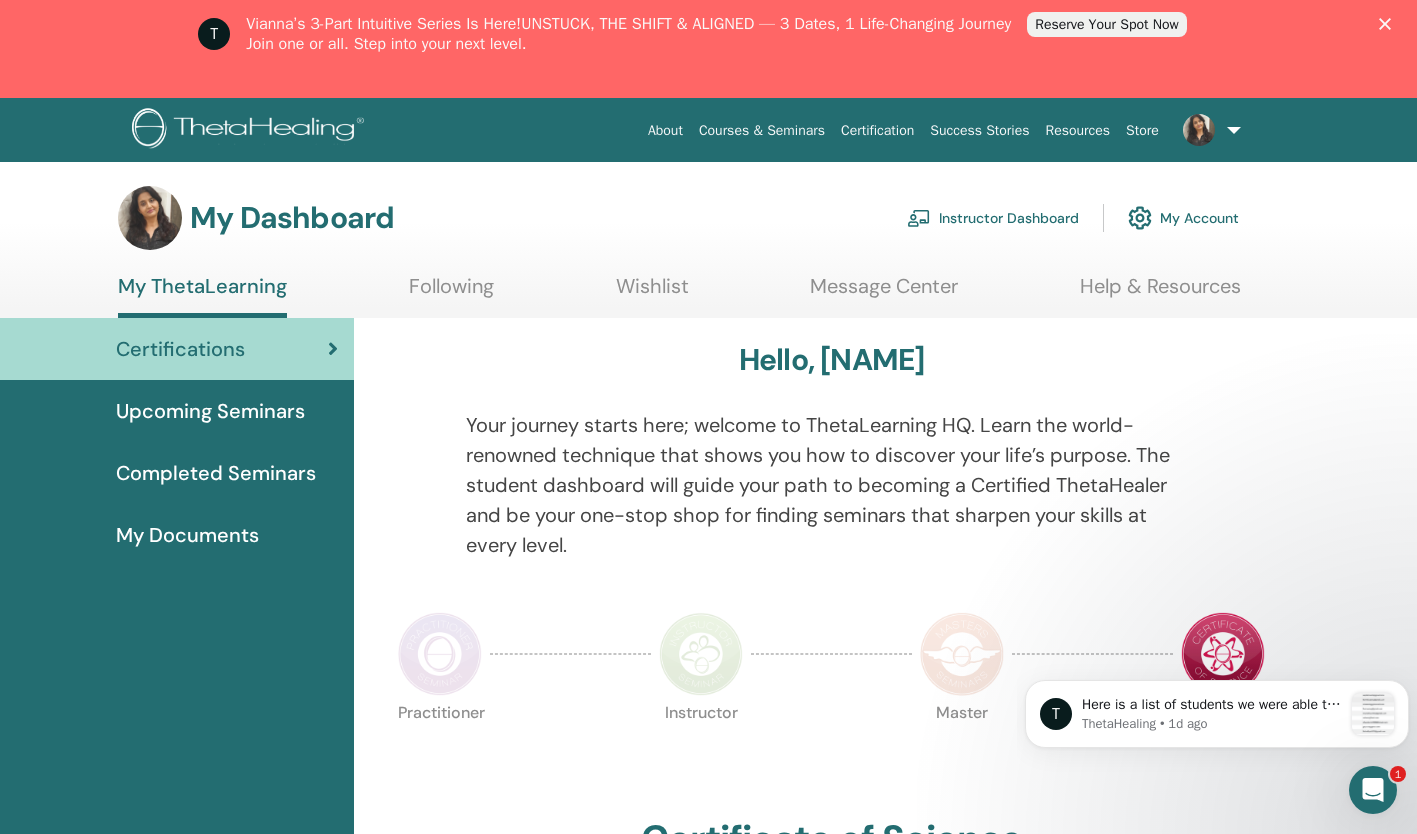 click 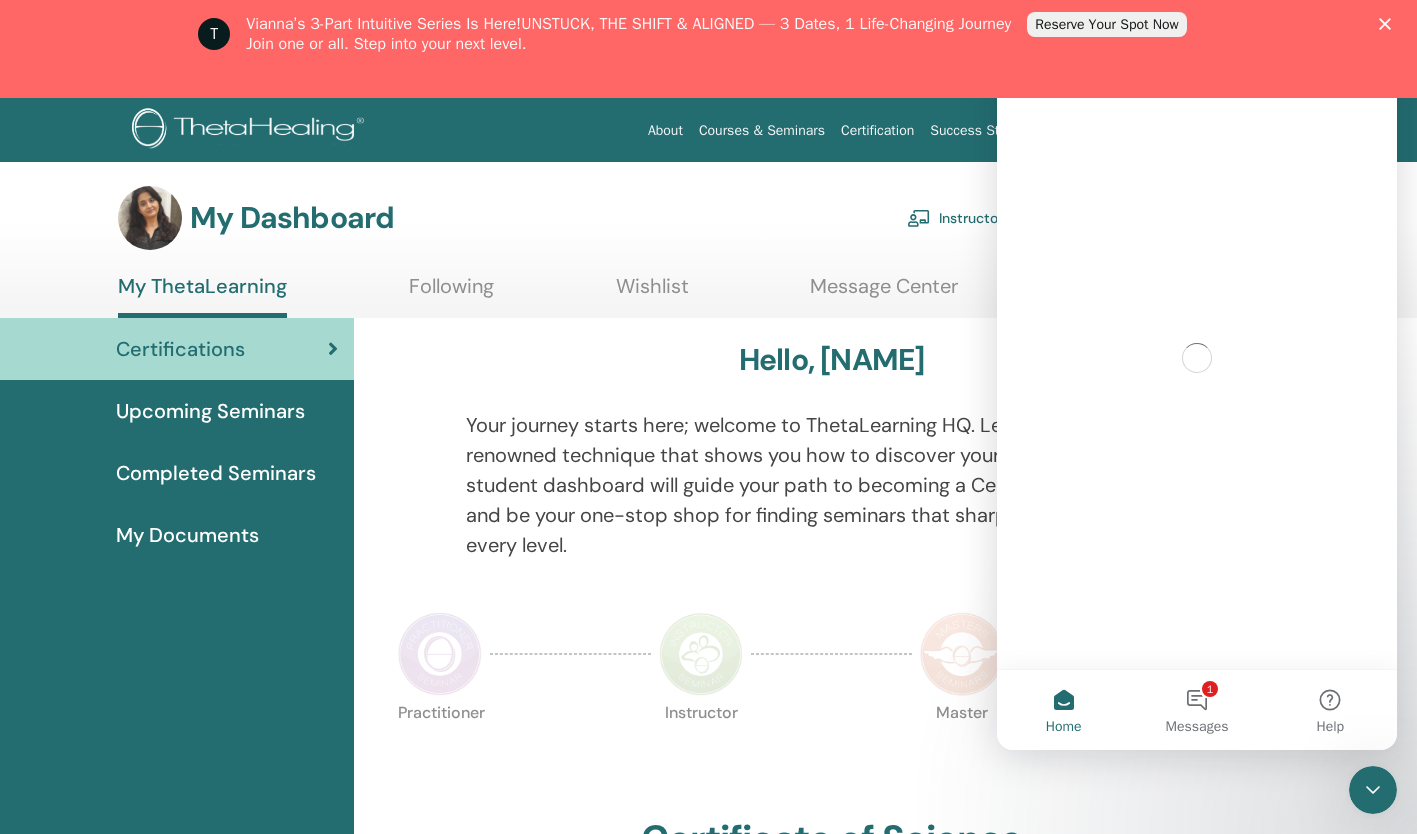 scroll, scrollTop: 0, scrollLeft: 0, axis: both 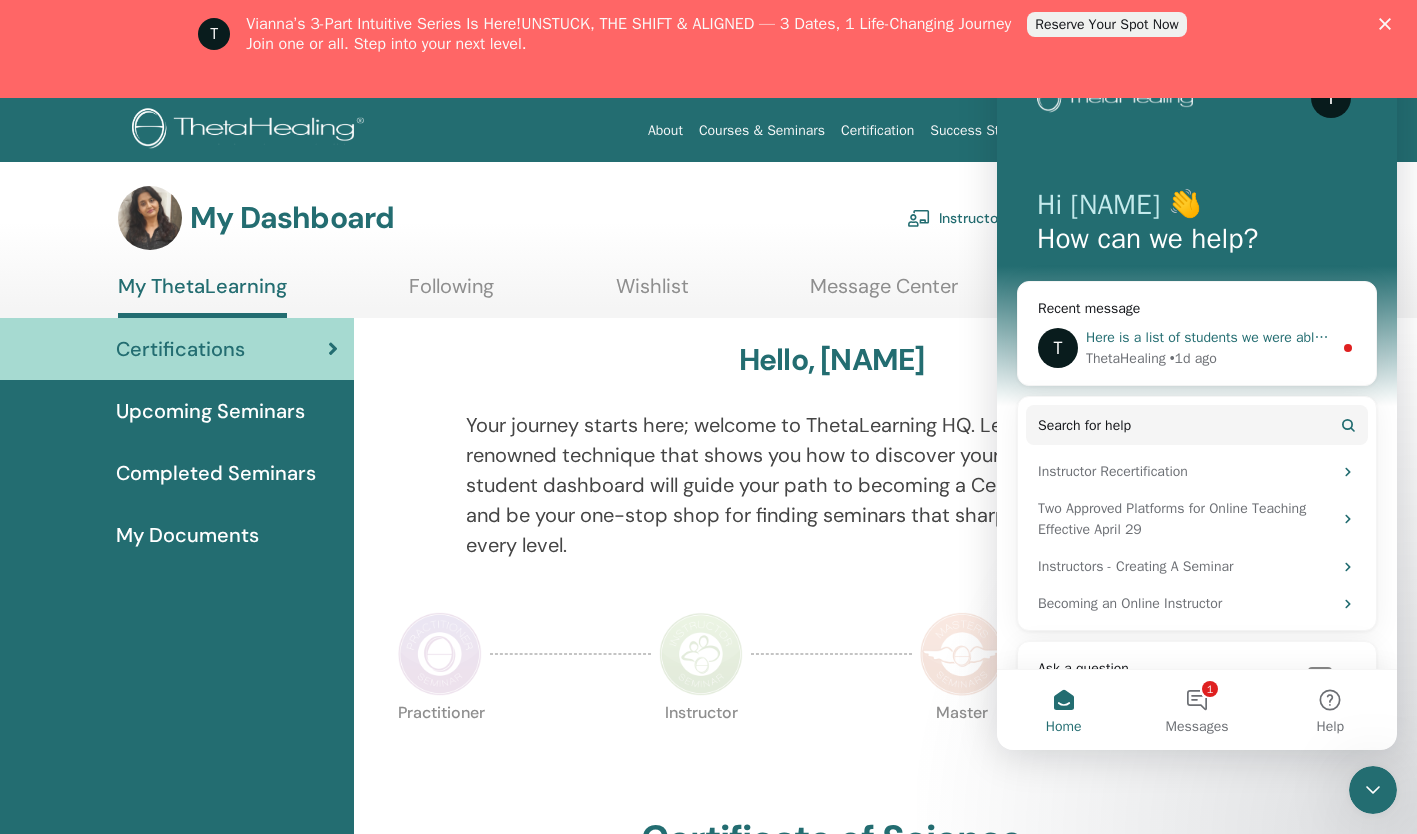 click on "Here is a list of students we were able to locate for you from July 1st- 3rd 2016." at bounding box center (1363, 337) 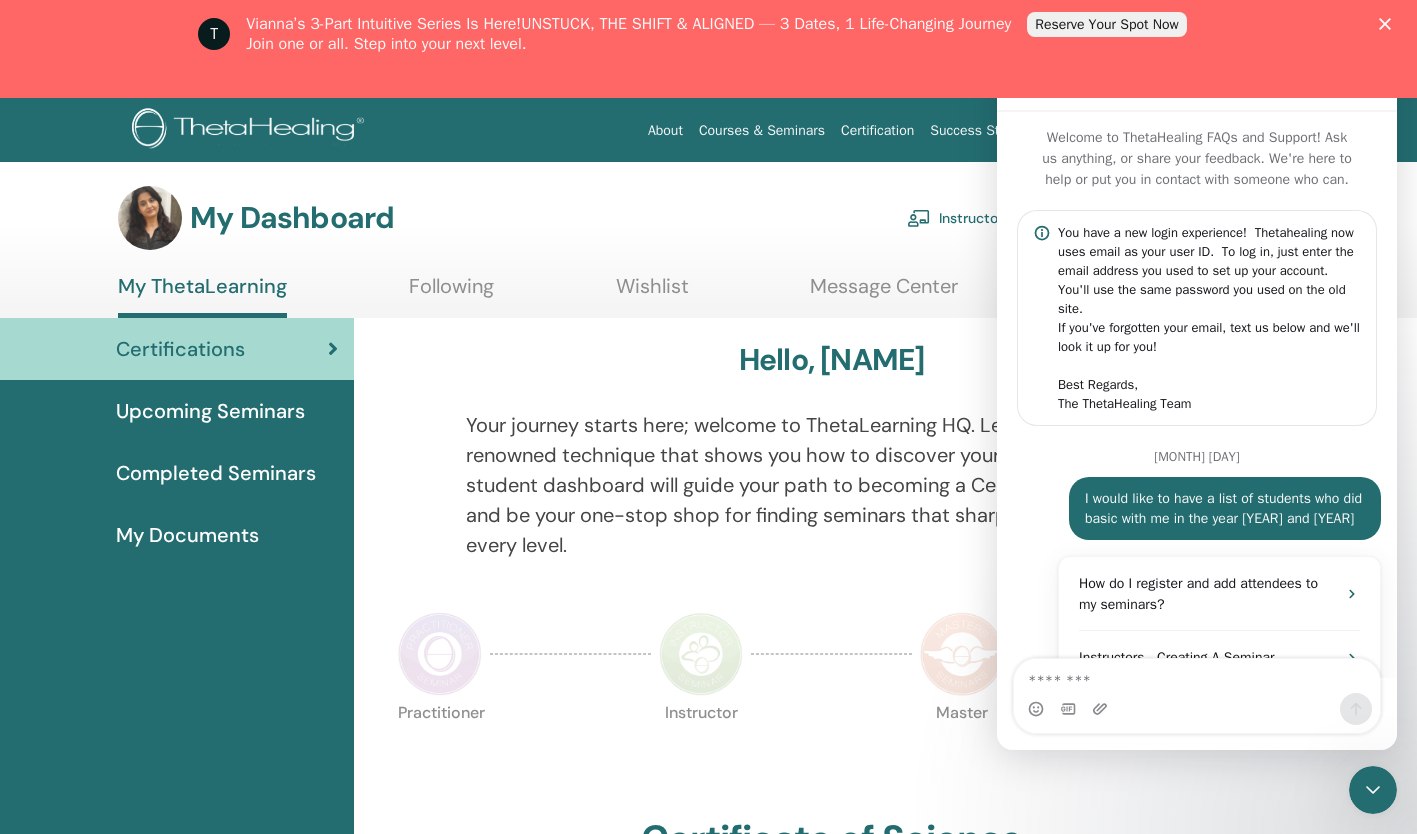 scroll, scrollTop: 3, scrollLeft: 0, axis: vertical 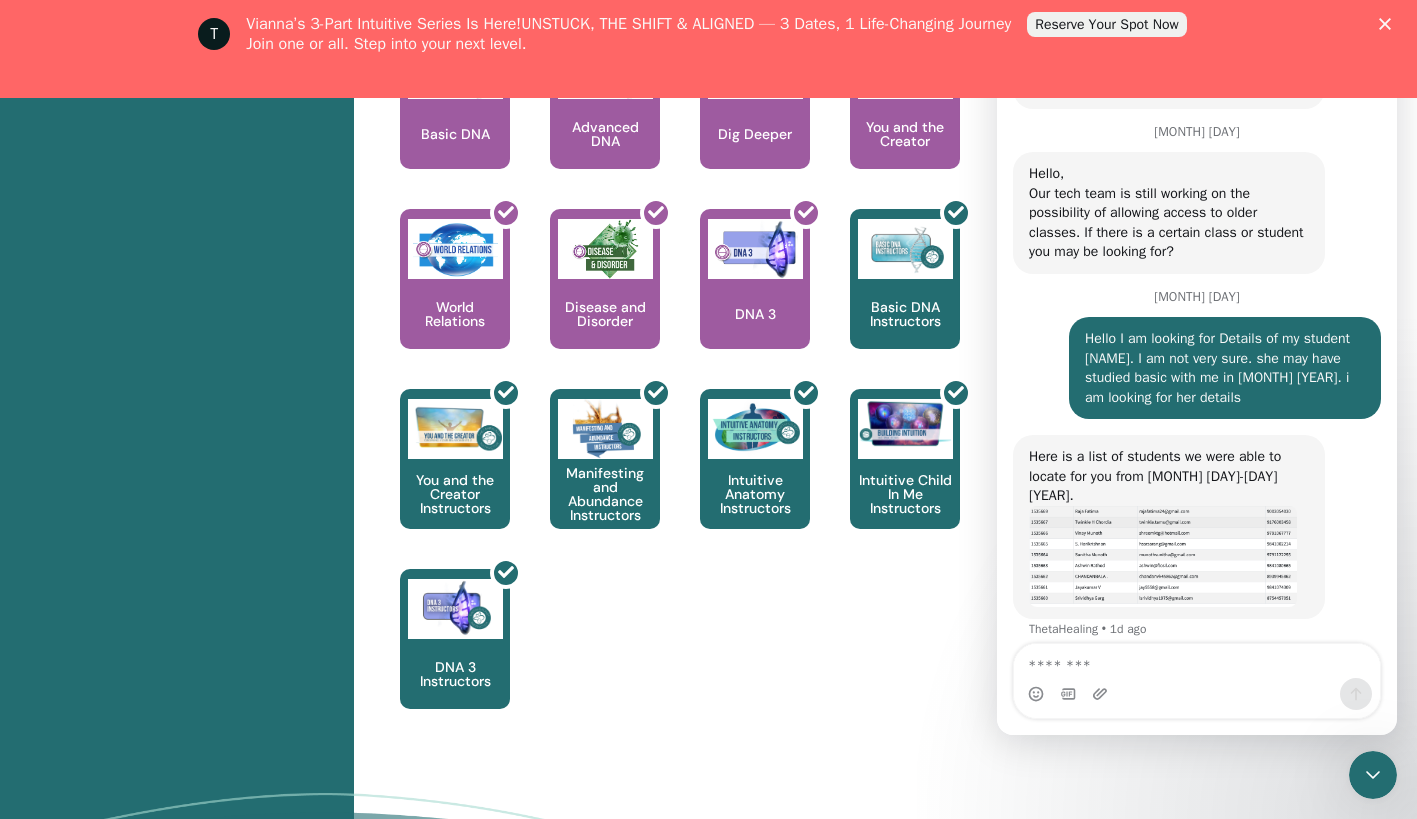 click at bounding box center (1163, 556) 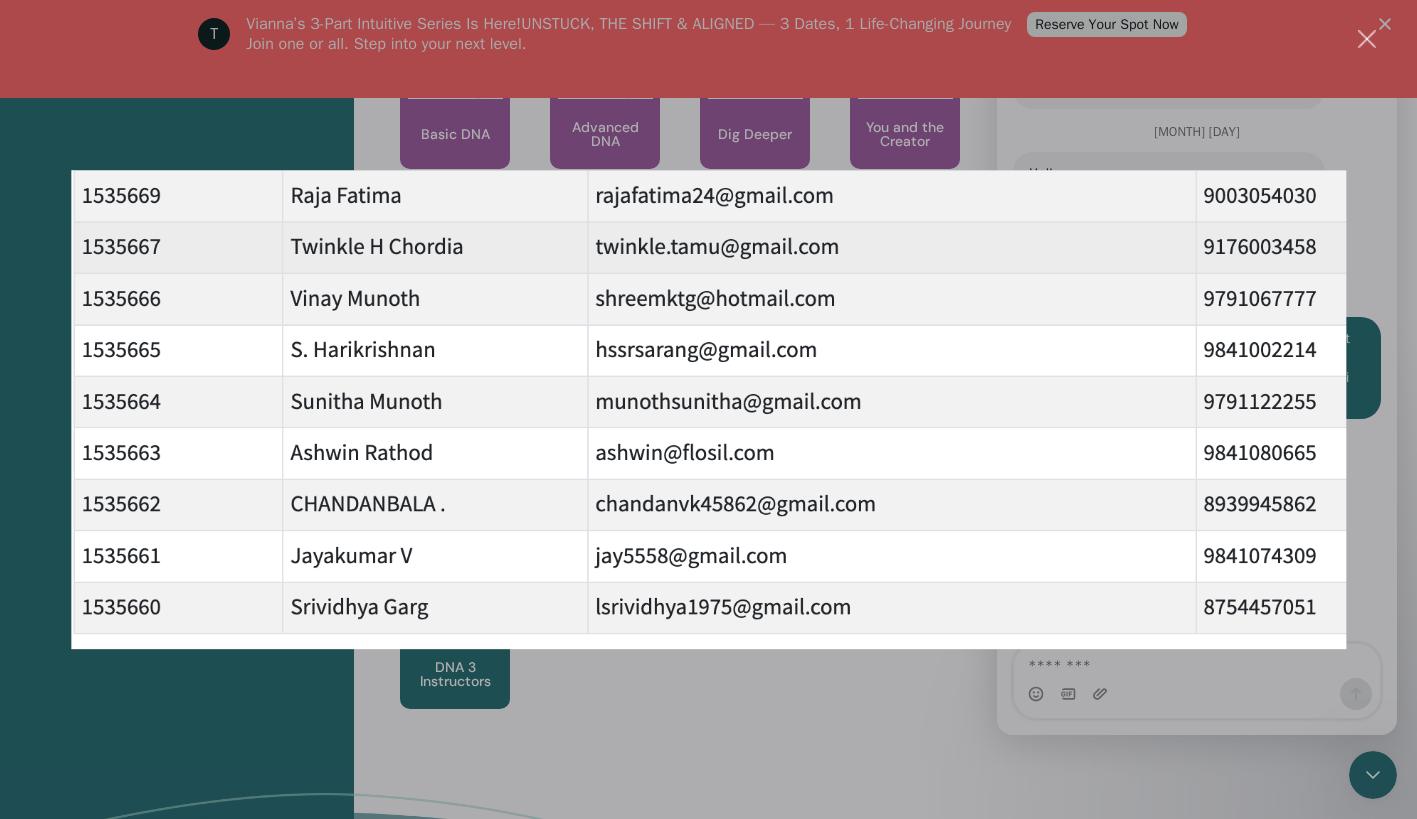 scroll, scrollTop: 0, scrollLeft: 0, axis: both 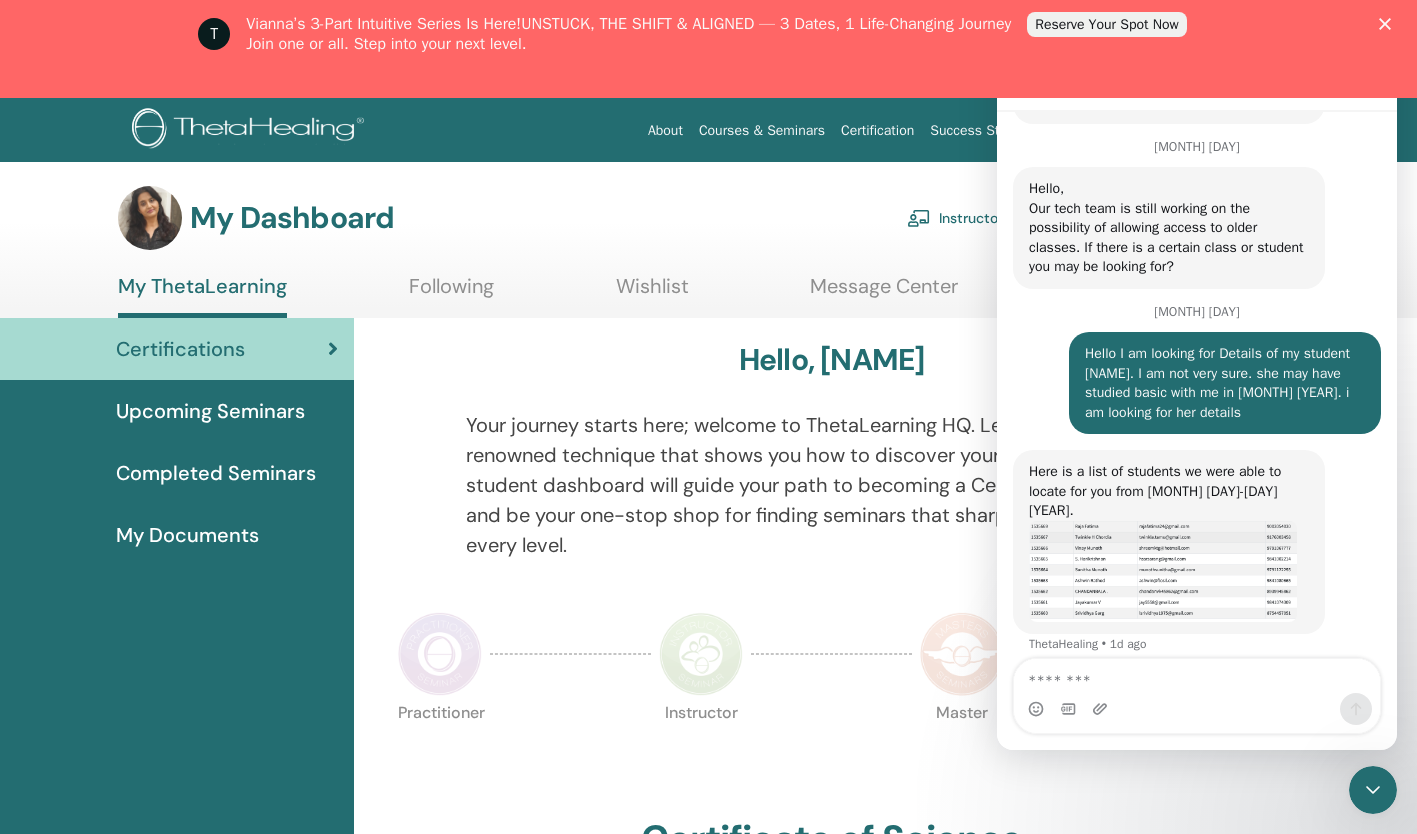 click 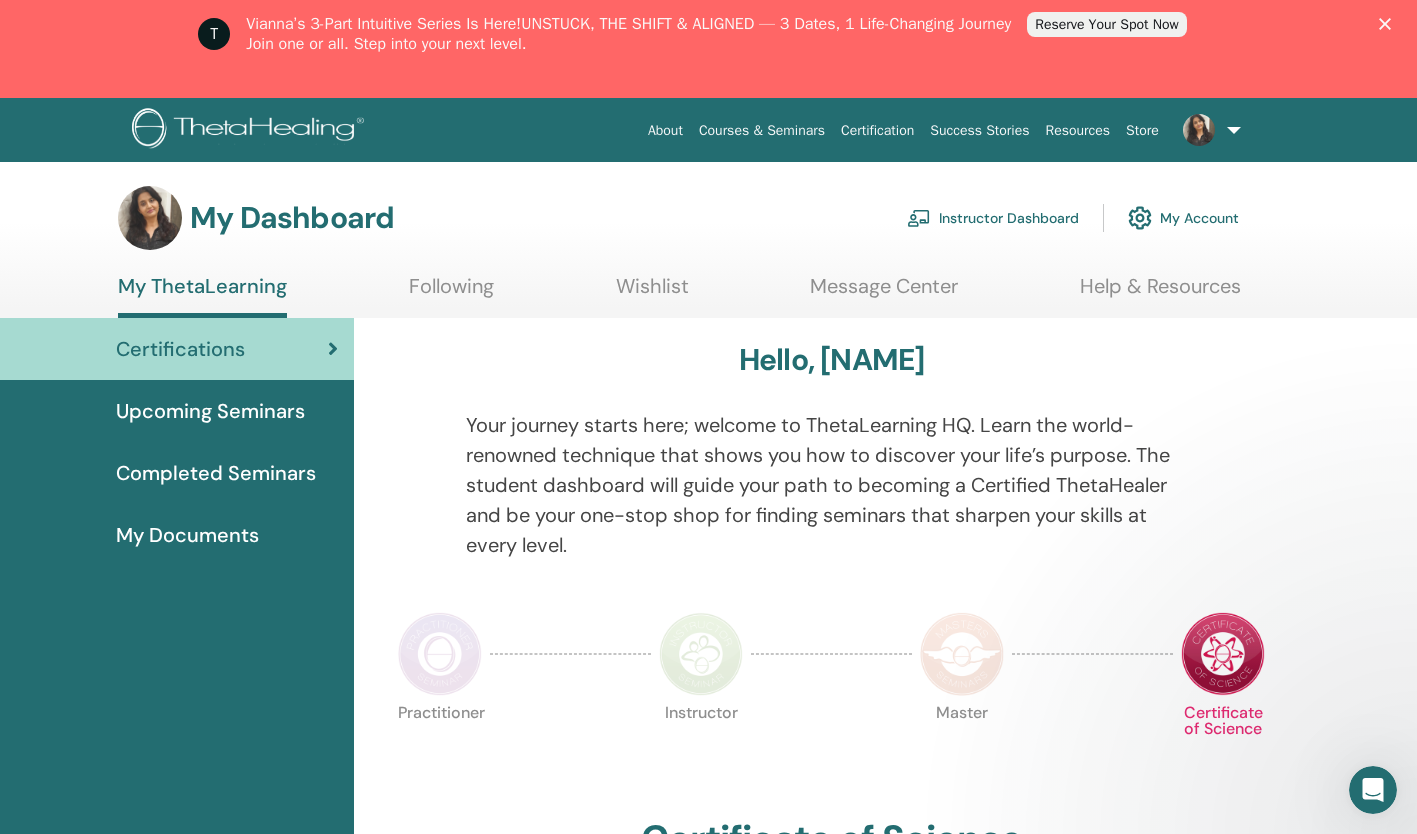scroll, scrollTop: 0, scrollLeft: 0, axis: both 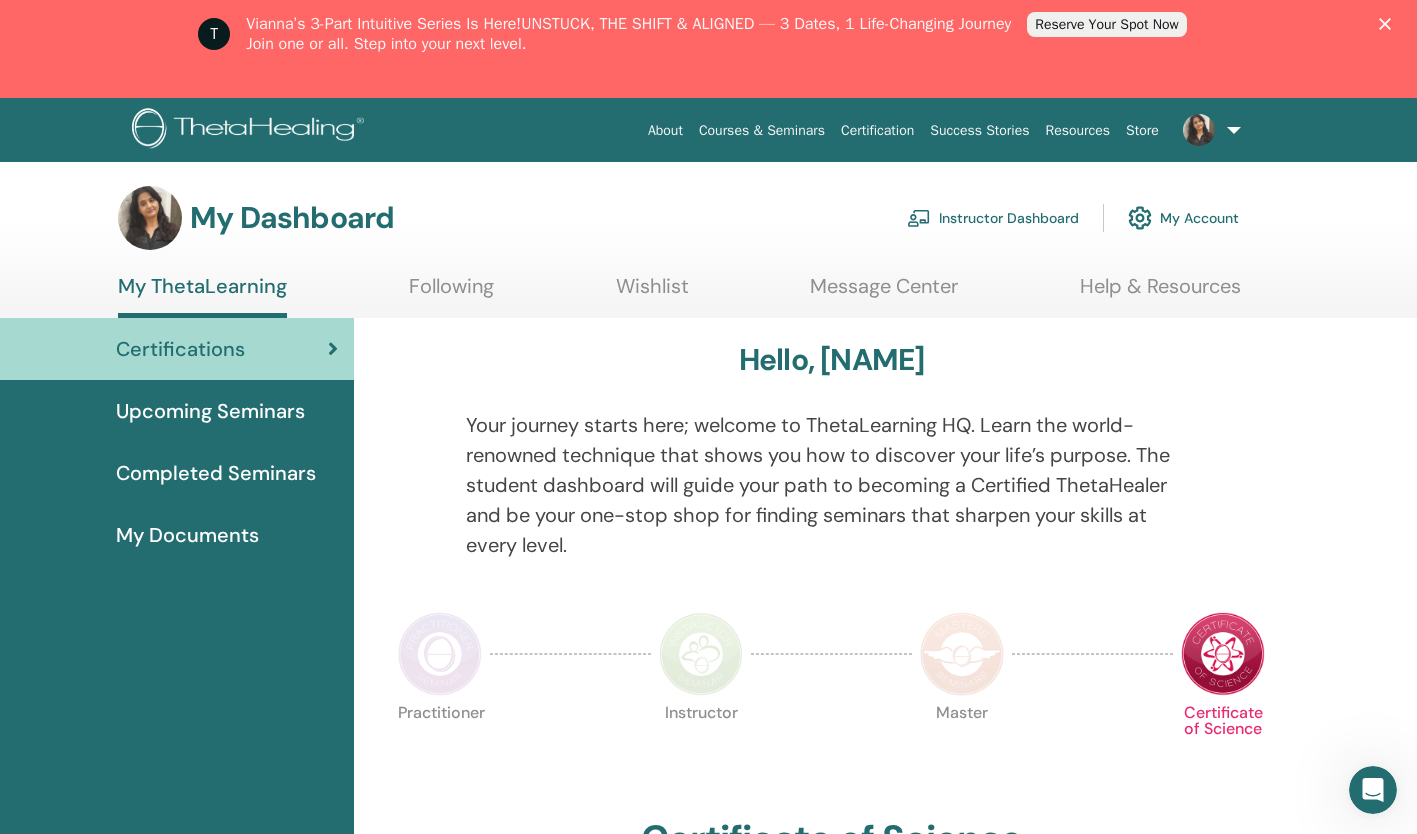 click on "Instructor Dashboard" at bounding box center (993, 218) 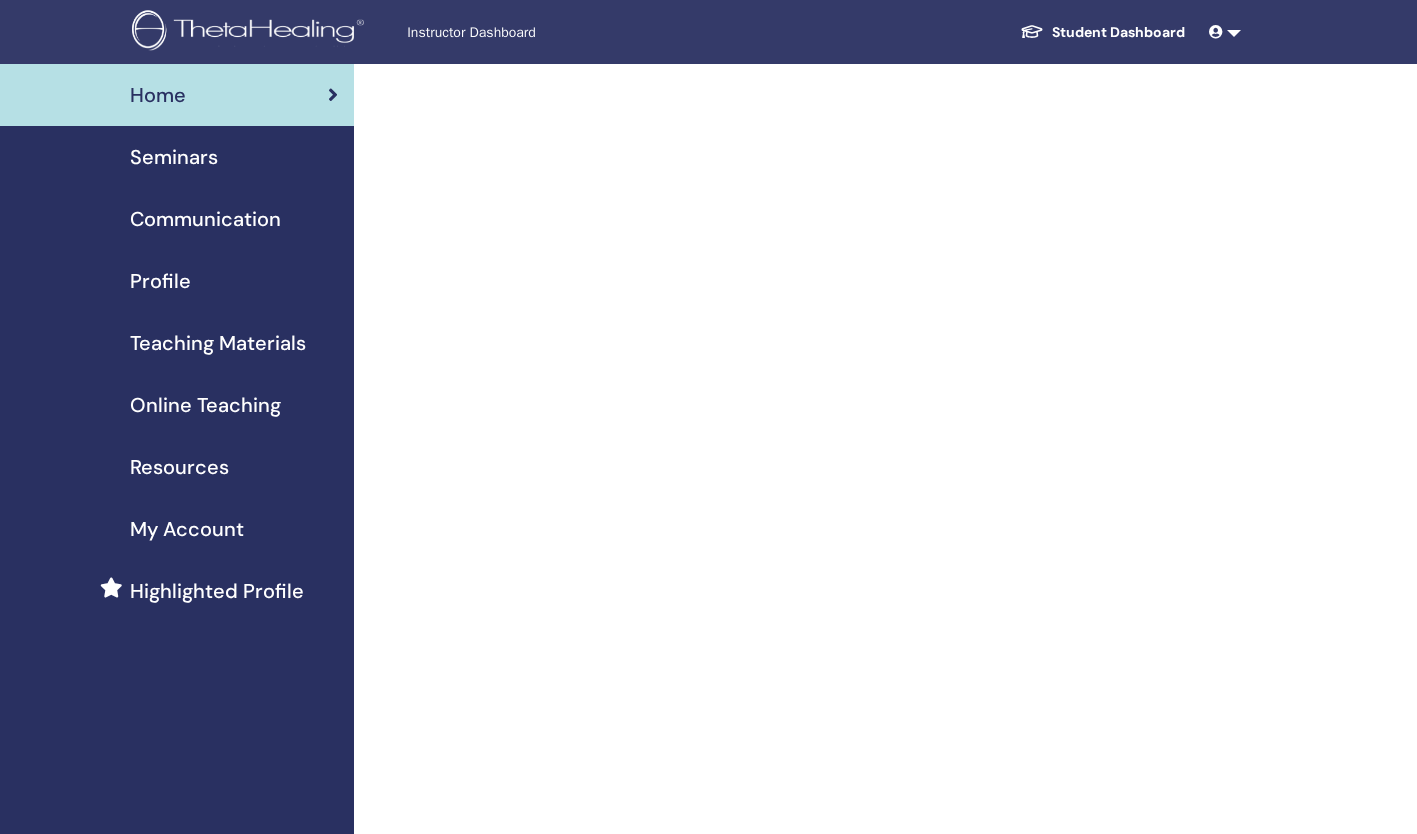 scroll, scrollTop: 0, scrollLeft: 0, axis: both 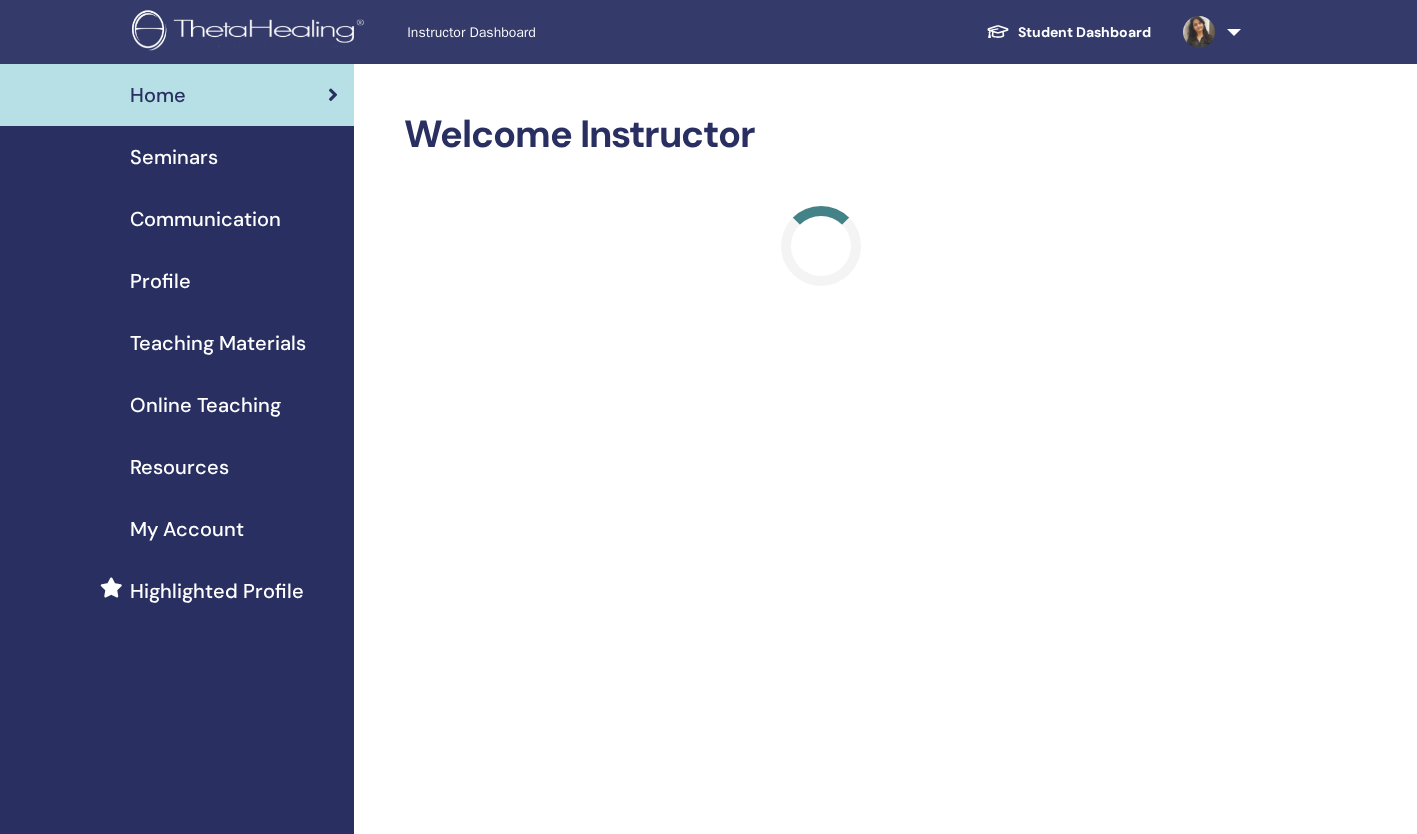 click on "Online Teaching" at bounding box center (205, 405) 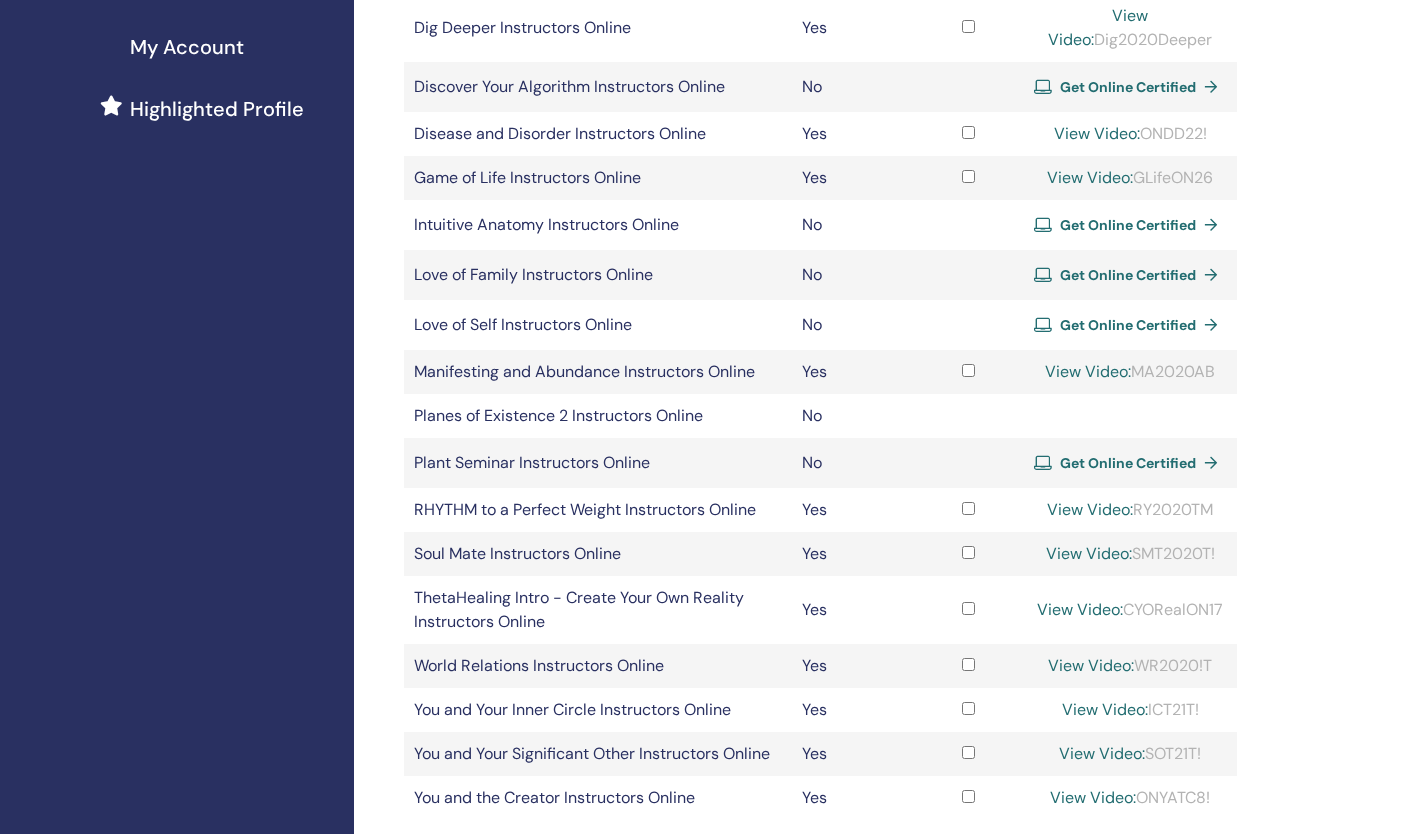 scroll, scrollTop: 560, scrollLeft: 0, axis: vertical 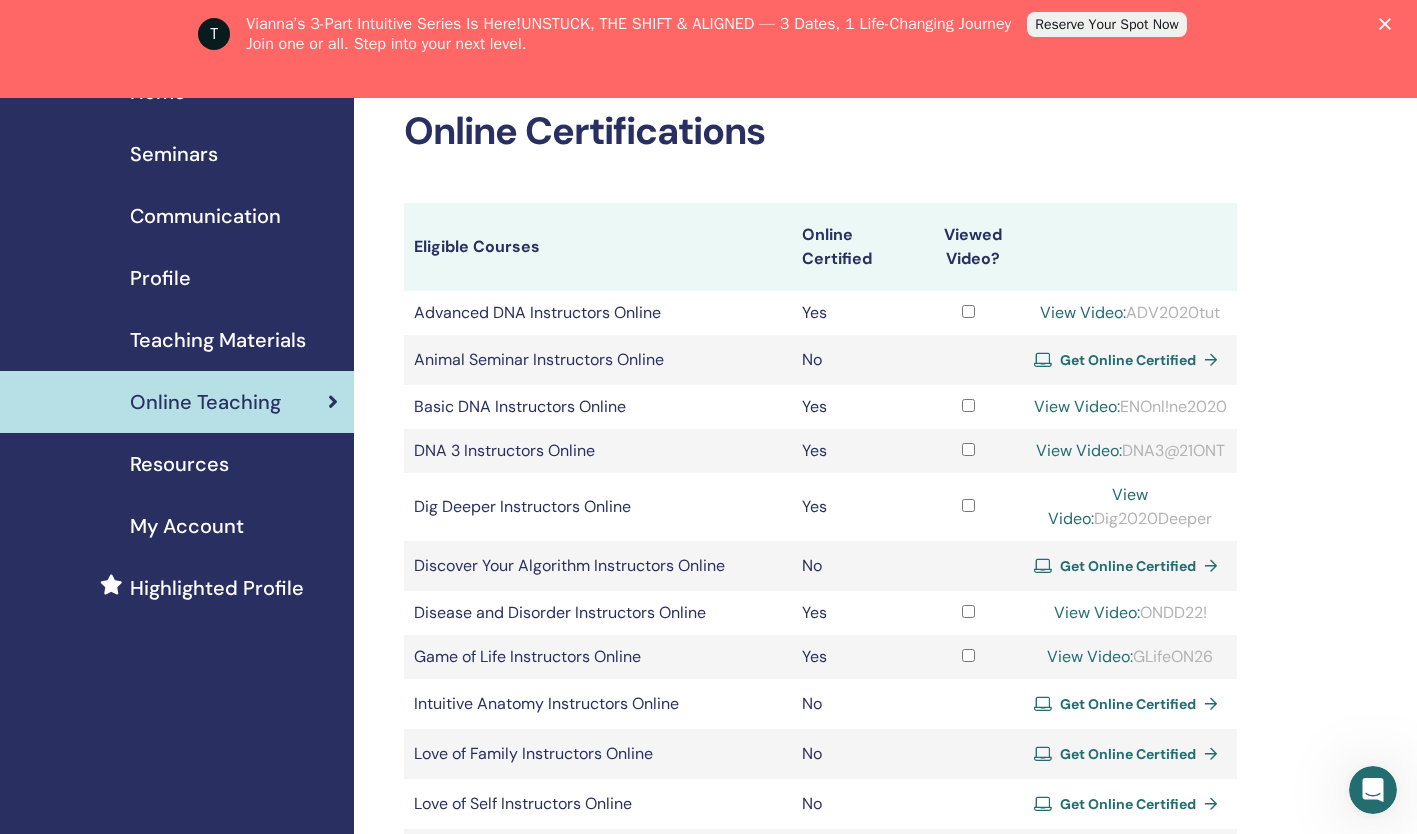click on "Teaching Materials" at bounding box center (218, 340) 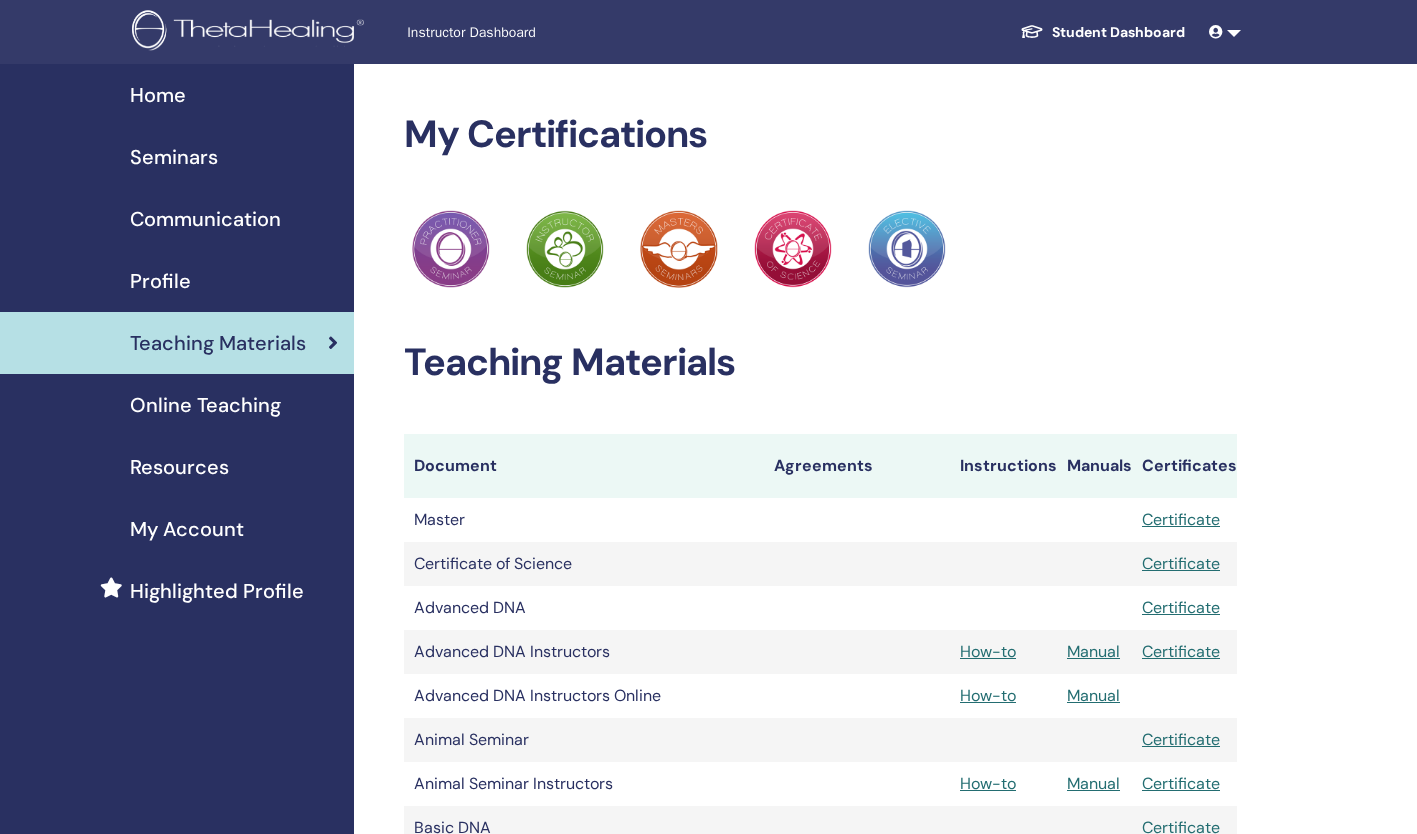 scroll, scrollTop: 0, scrollLeft: 0, axis: both 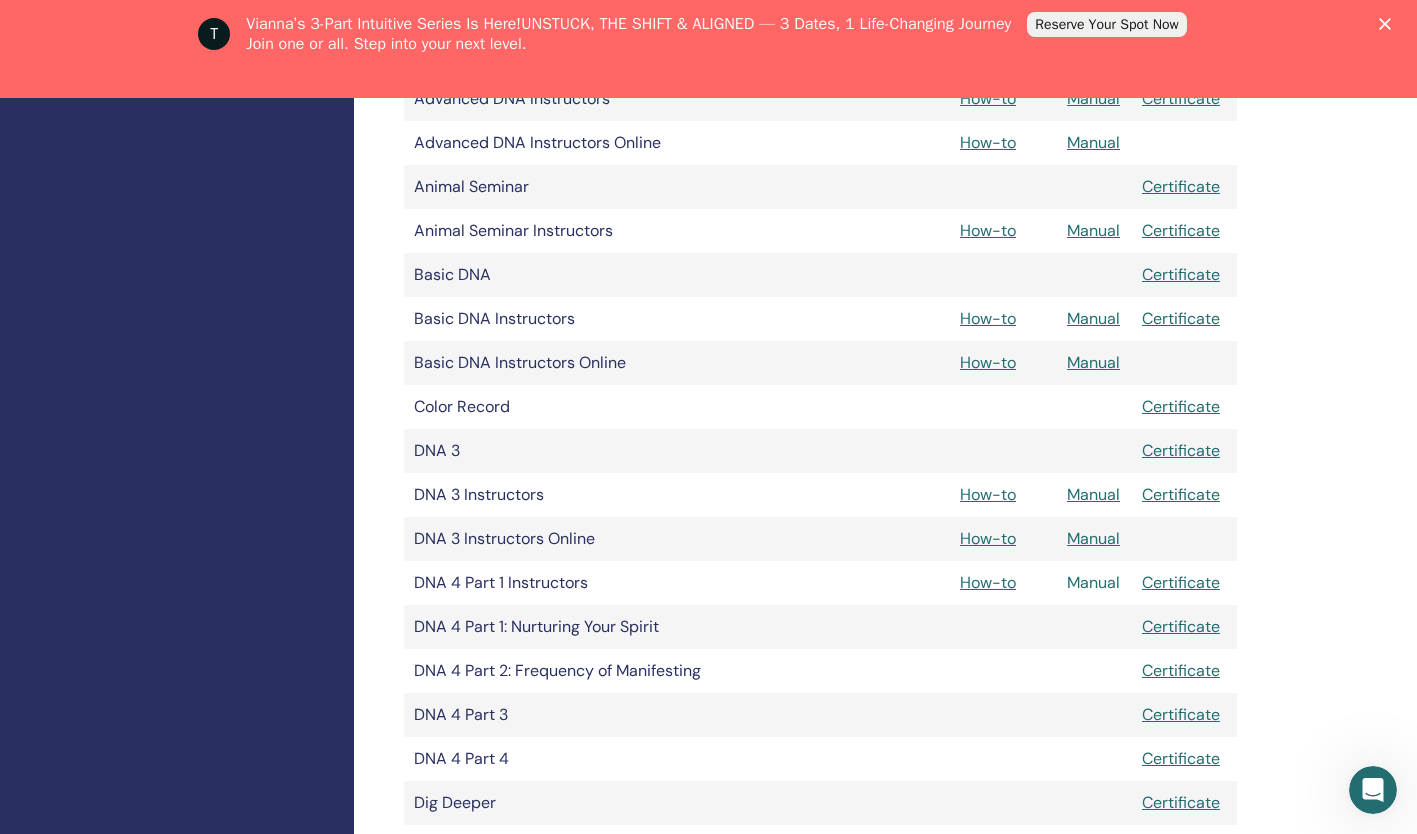click on "Manual" at bounding box center [1093, 582] 